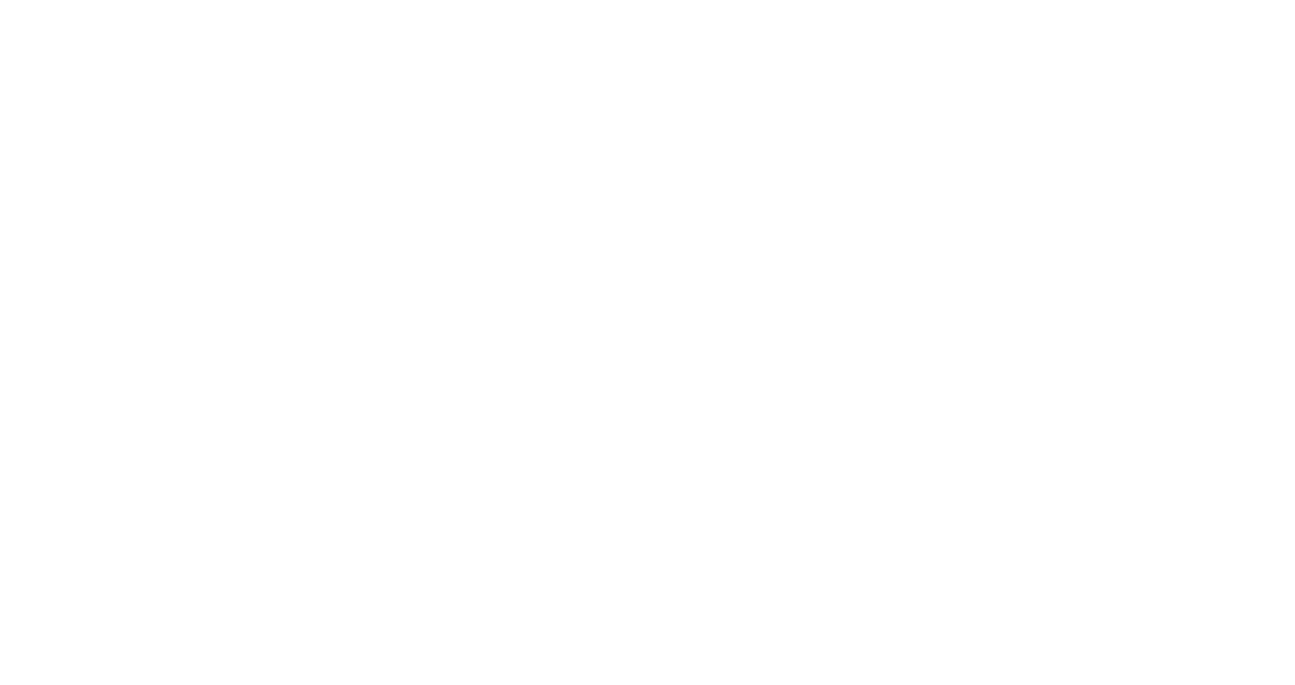 scroll, scrollTop: 0, scrollLeft: 0, axis: both 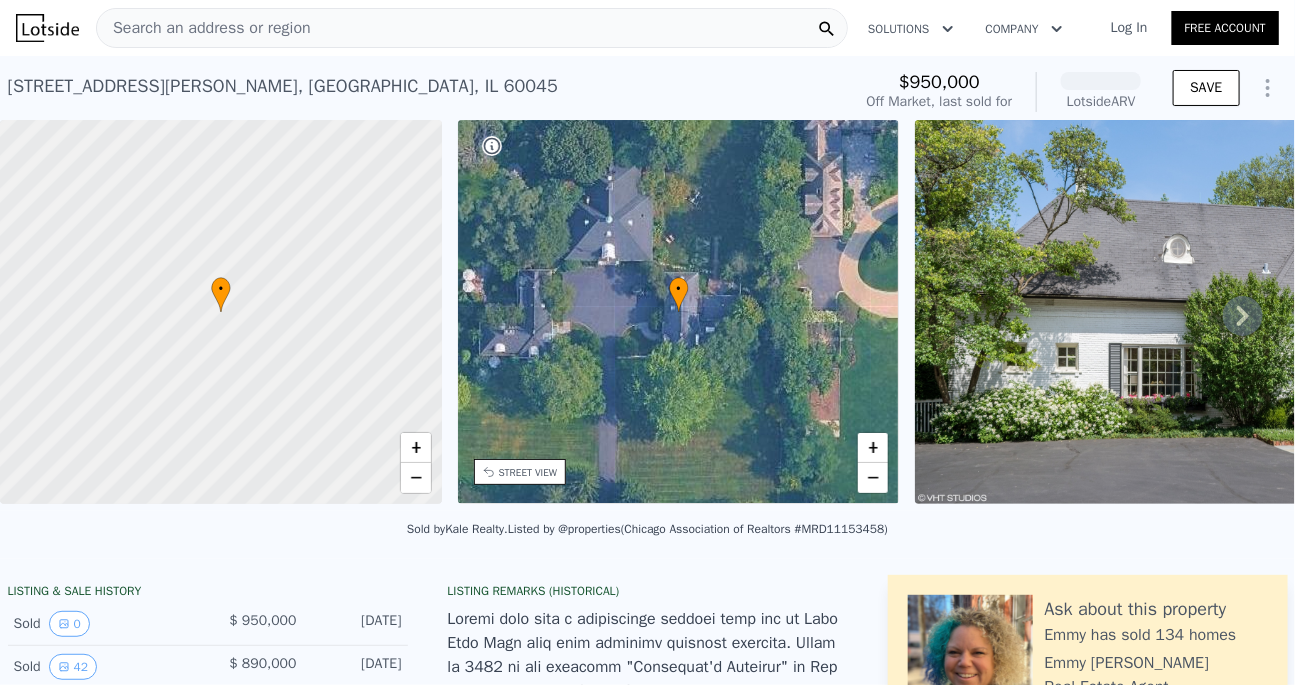 click on "Search an address or region" at bounding box center [472, 28] 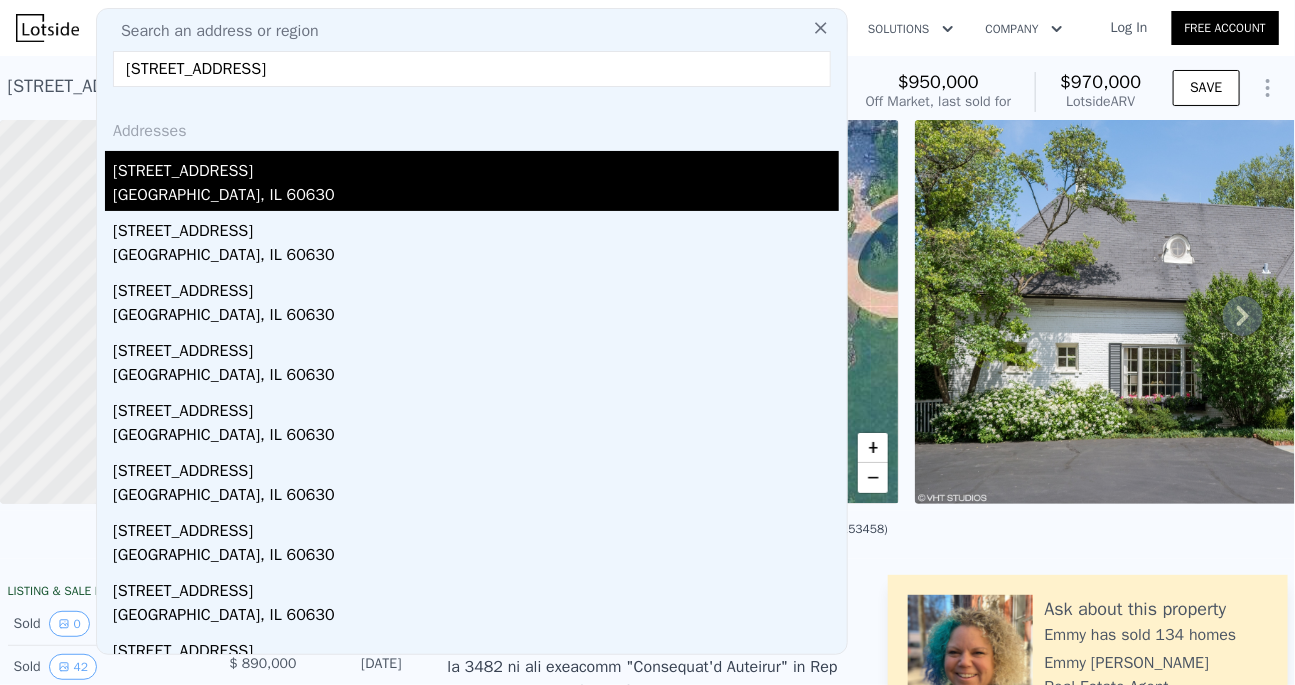 type on "4048 W Argyle St, Chicago, IL 60630" 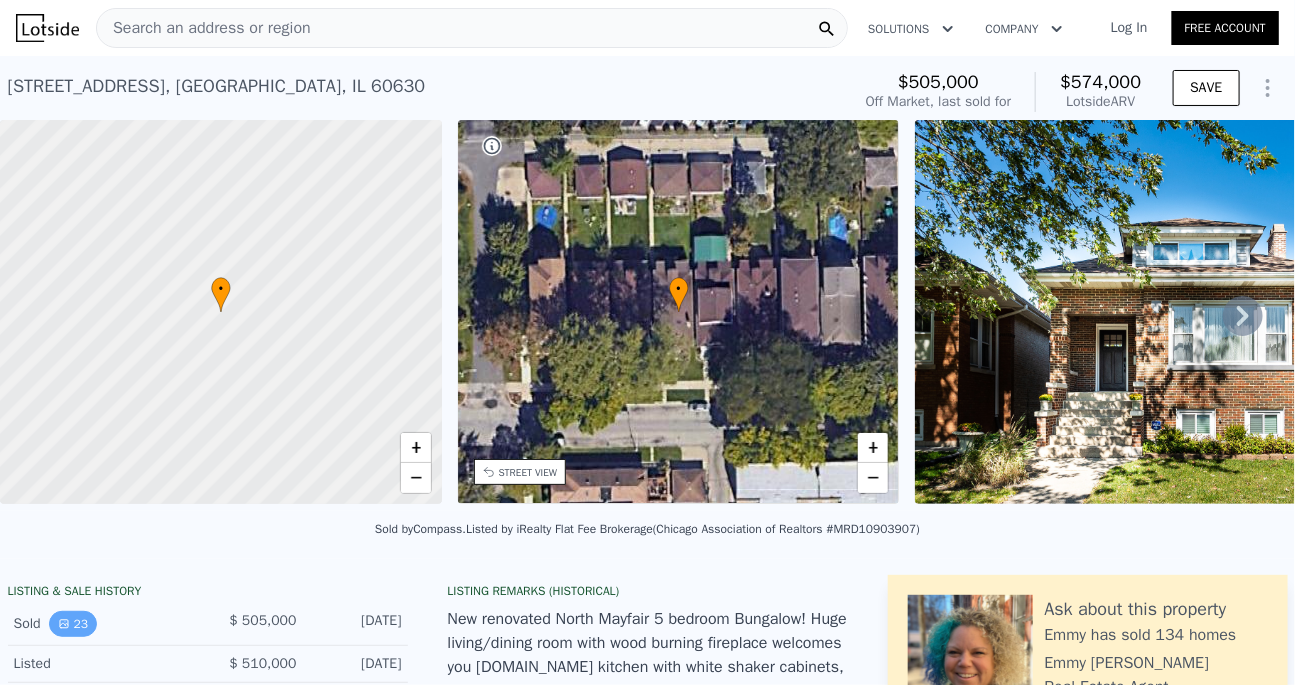 click on "23" at bounding box center (73, 624) 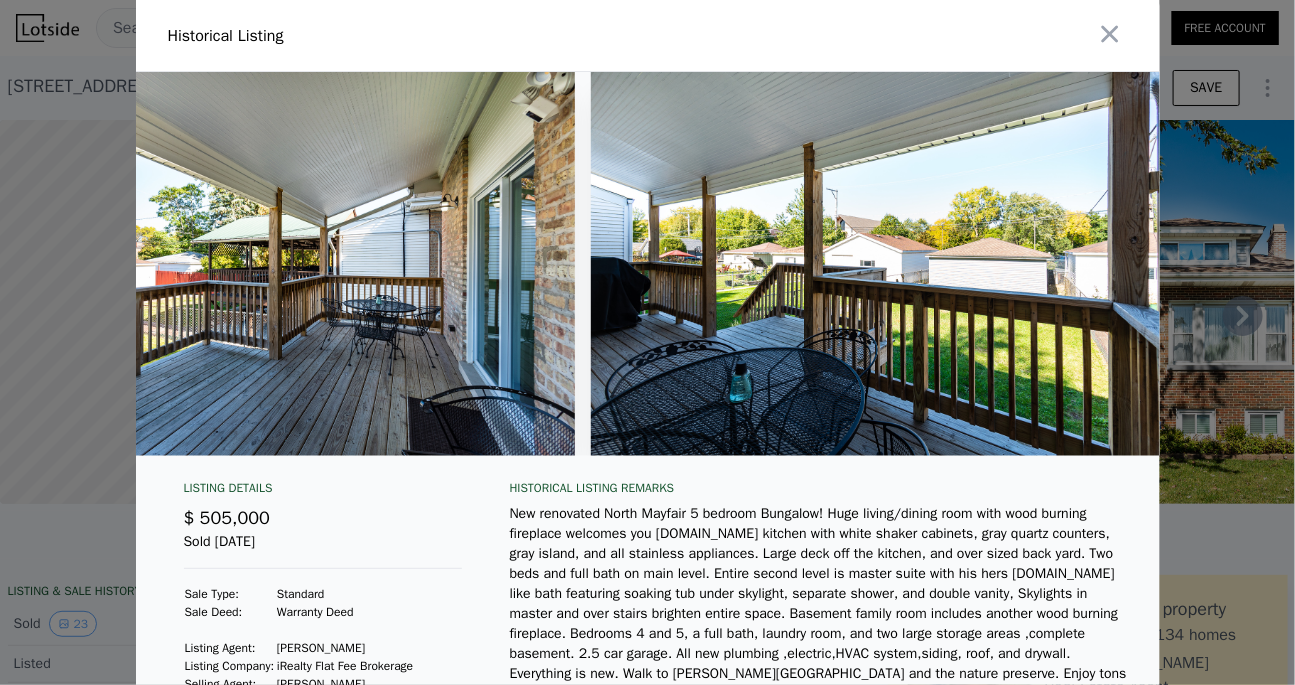 scroll, scrollTop: 0, scrollLeft: 12599, axis: horizontal 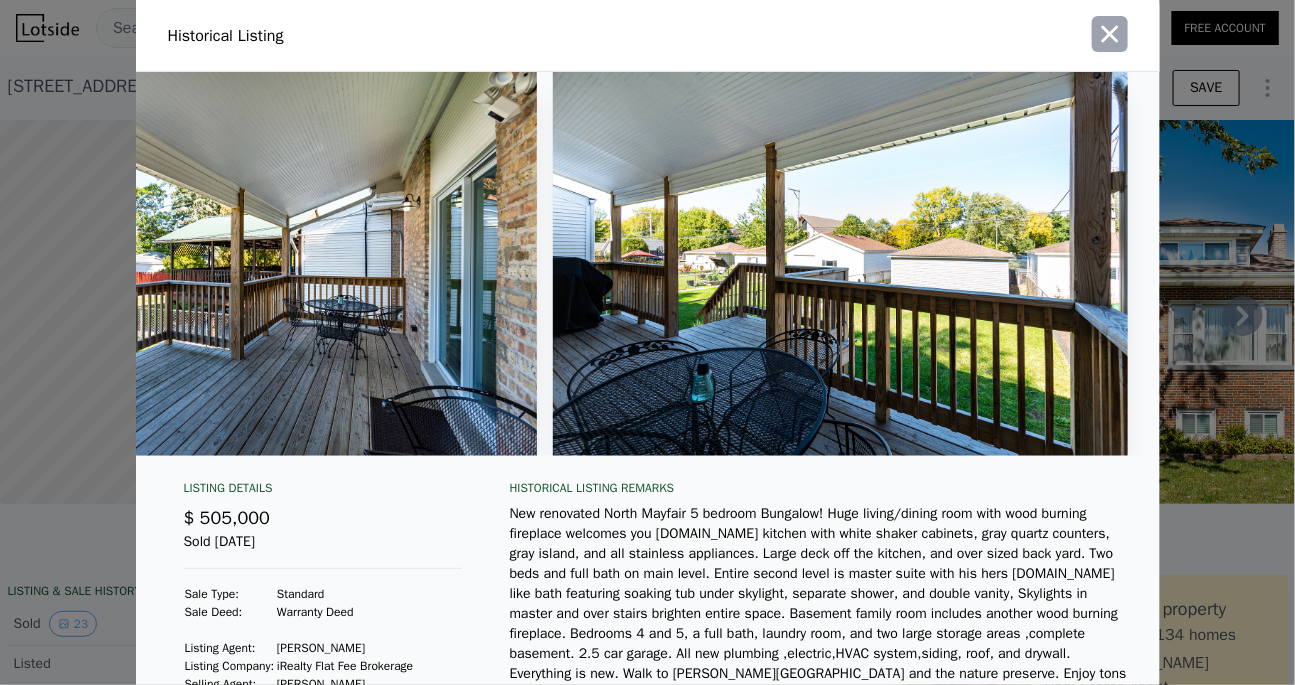 click 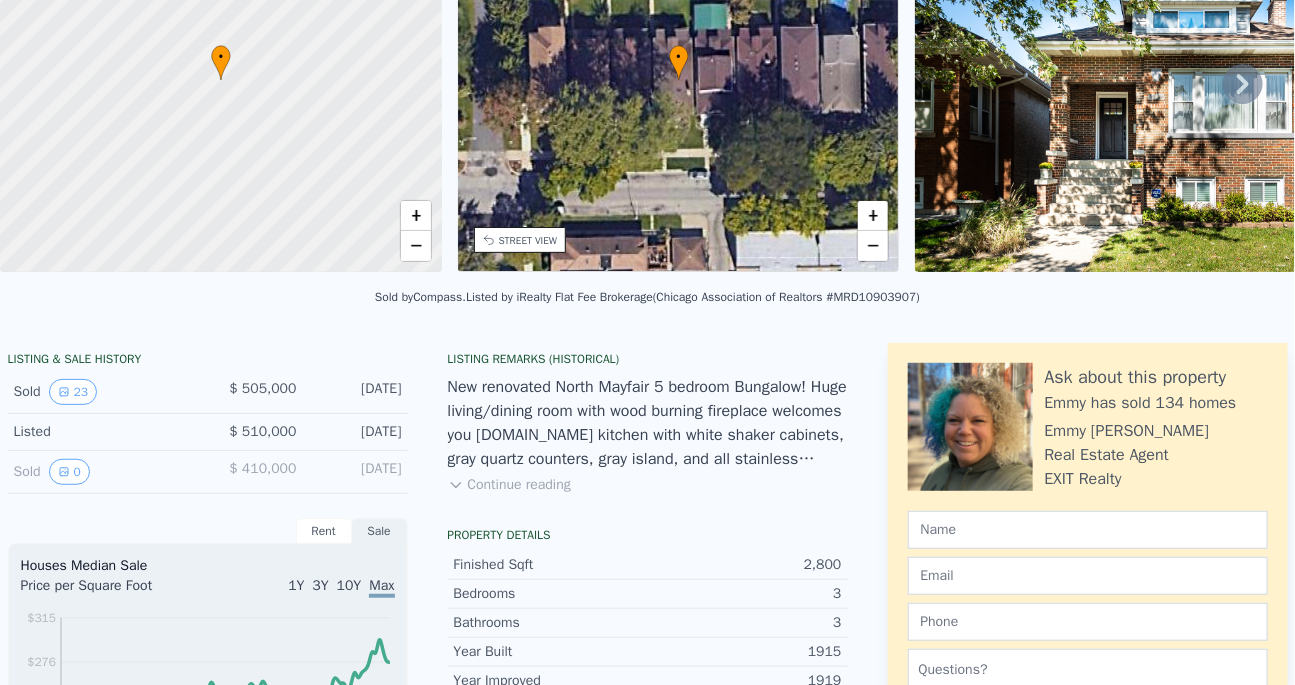 scroll, scrollTop: 0, scrollLeft: 0, axis: both 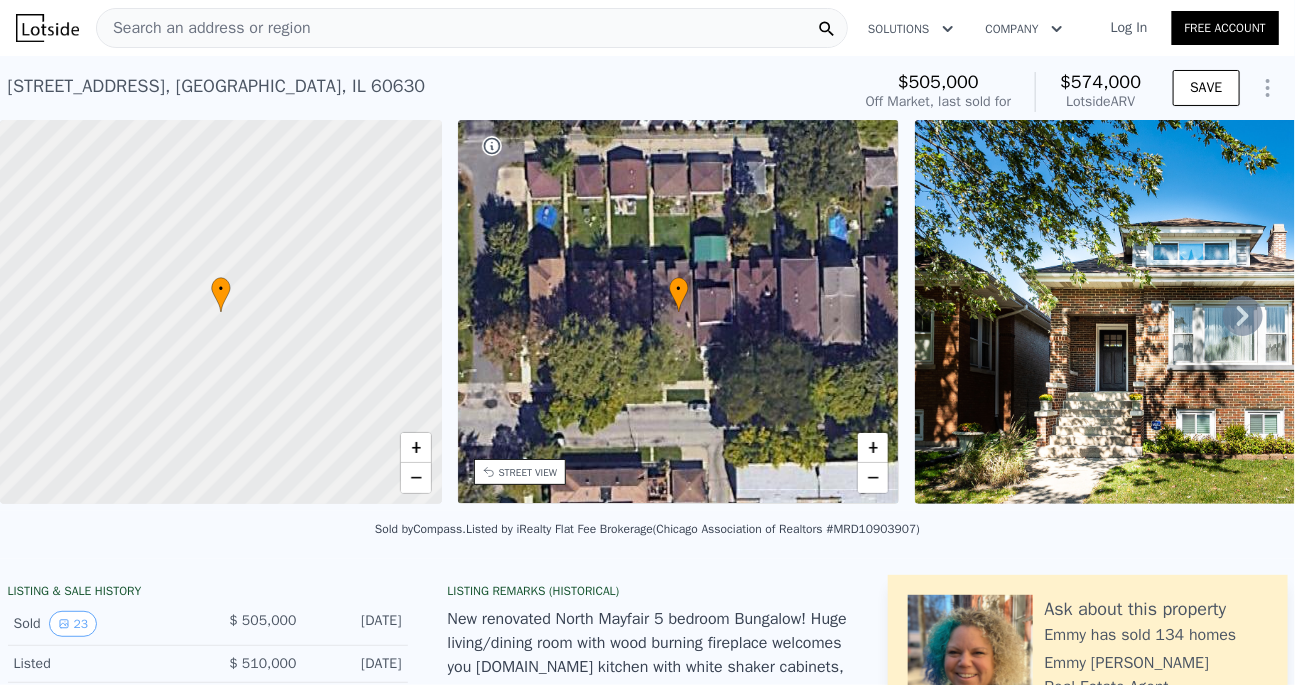 click on "Search an address or region" at bounding box center (472, 28) 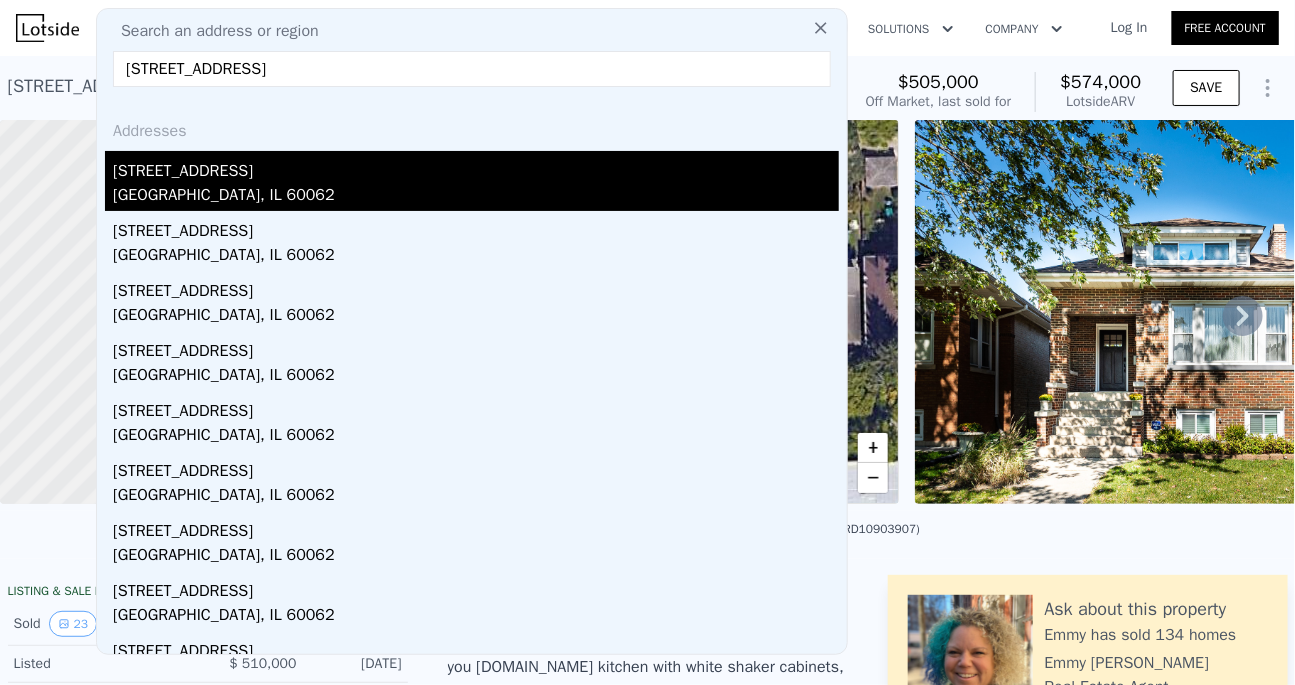 type on "2050 Beechnut Rd, Northbrook, IL 60062" 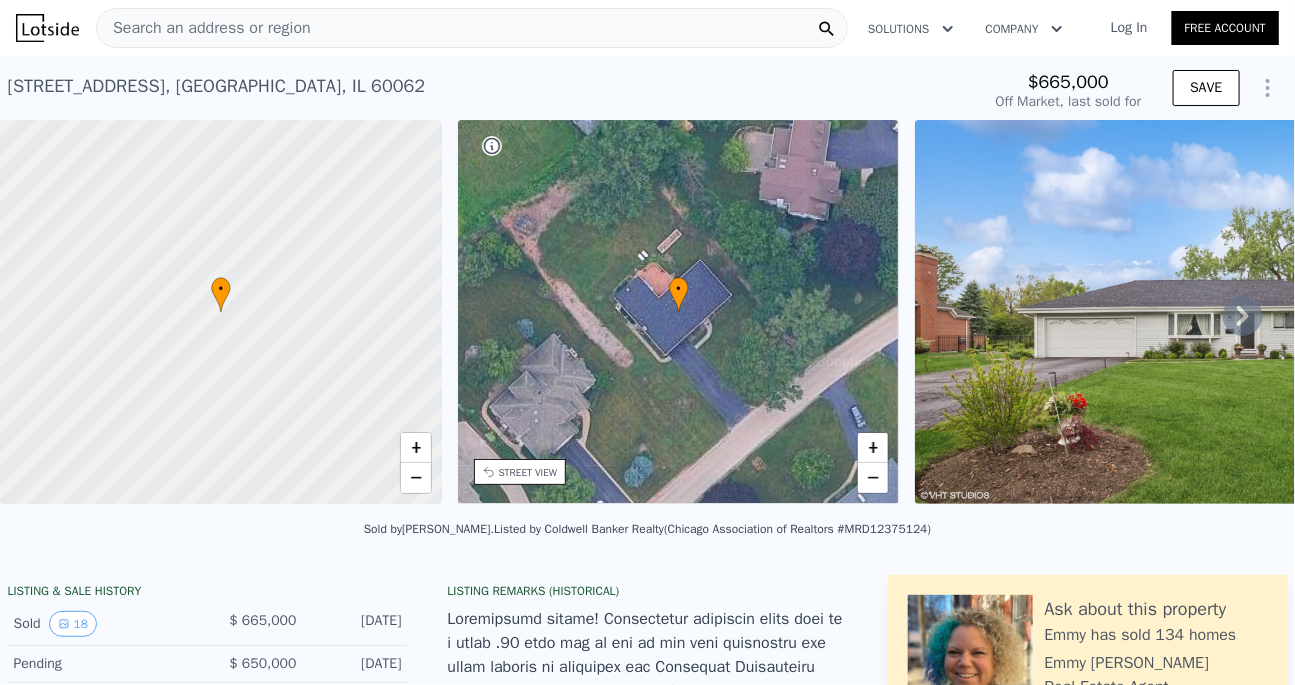 click 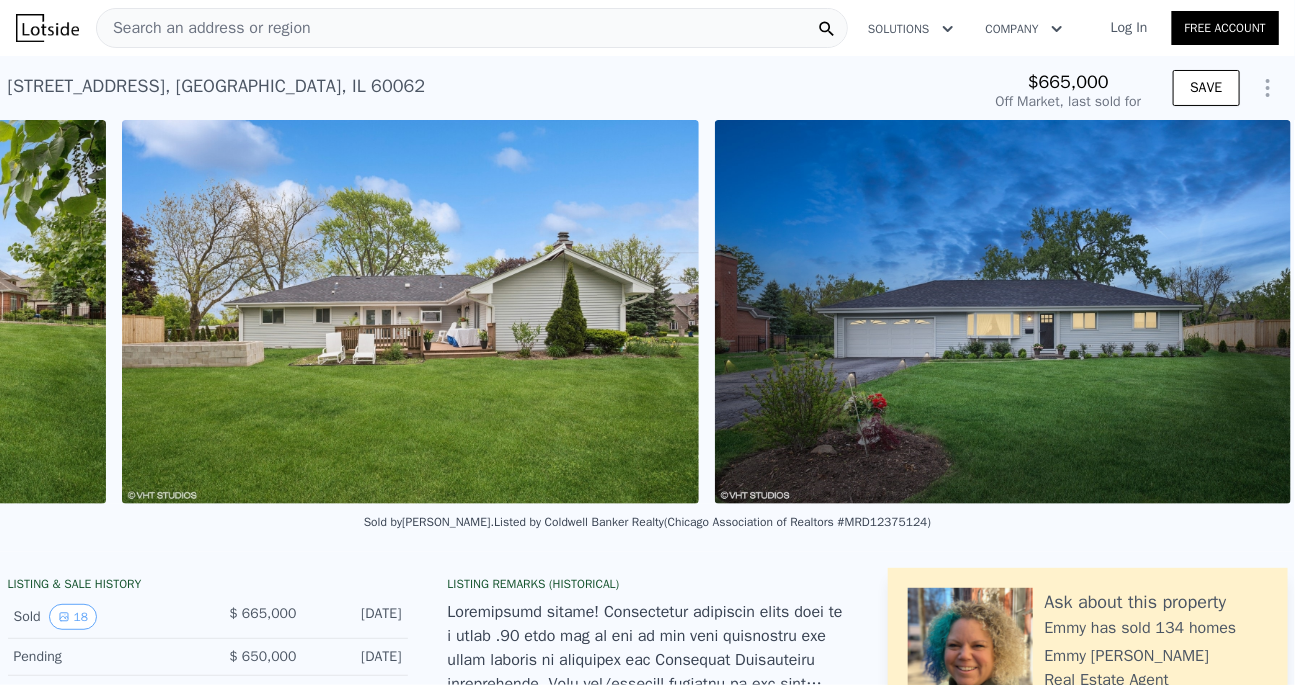 scroll, scrollTop: 0, scrollLeft: 10153, axis: horizontal 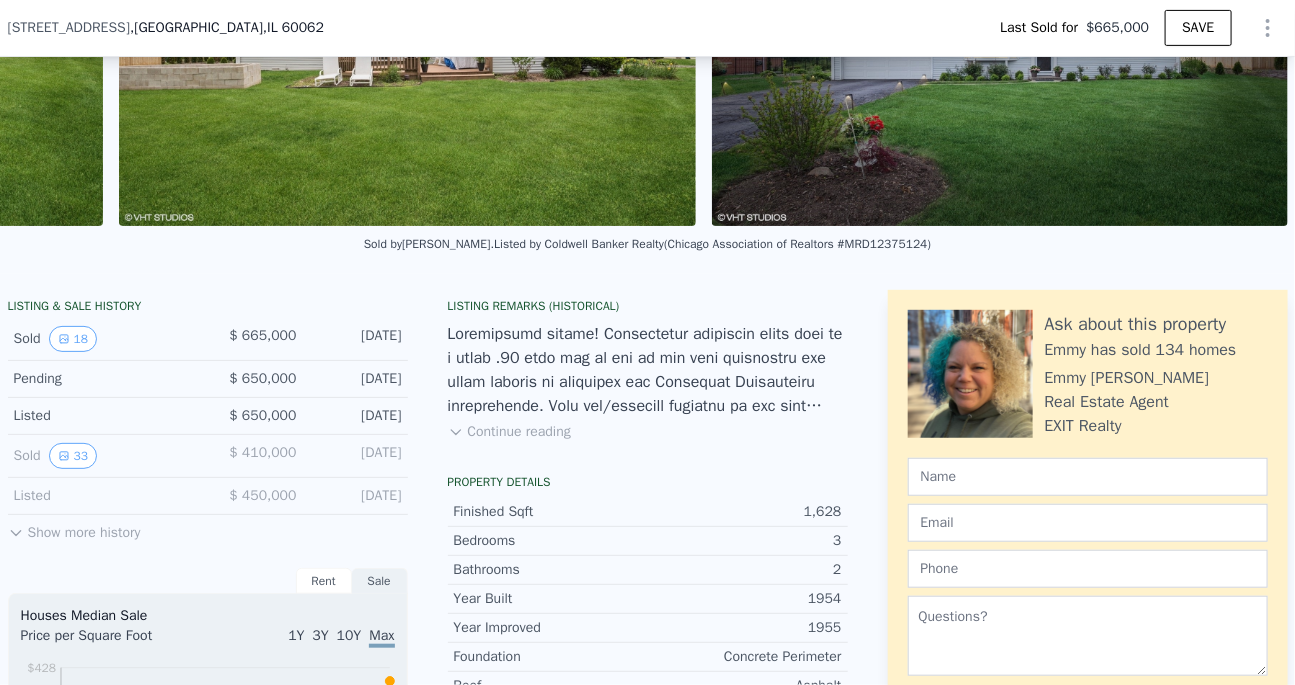 click on "Continue reading" at bounding box center (509, 432) 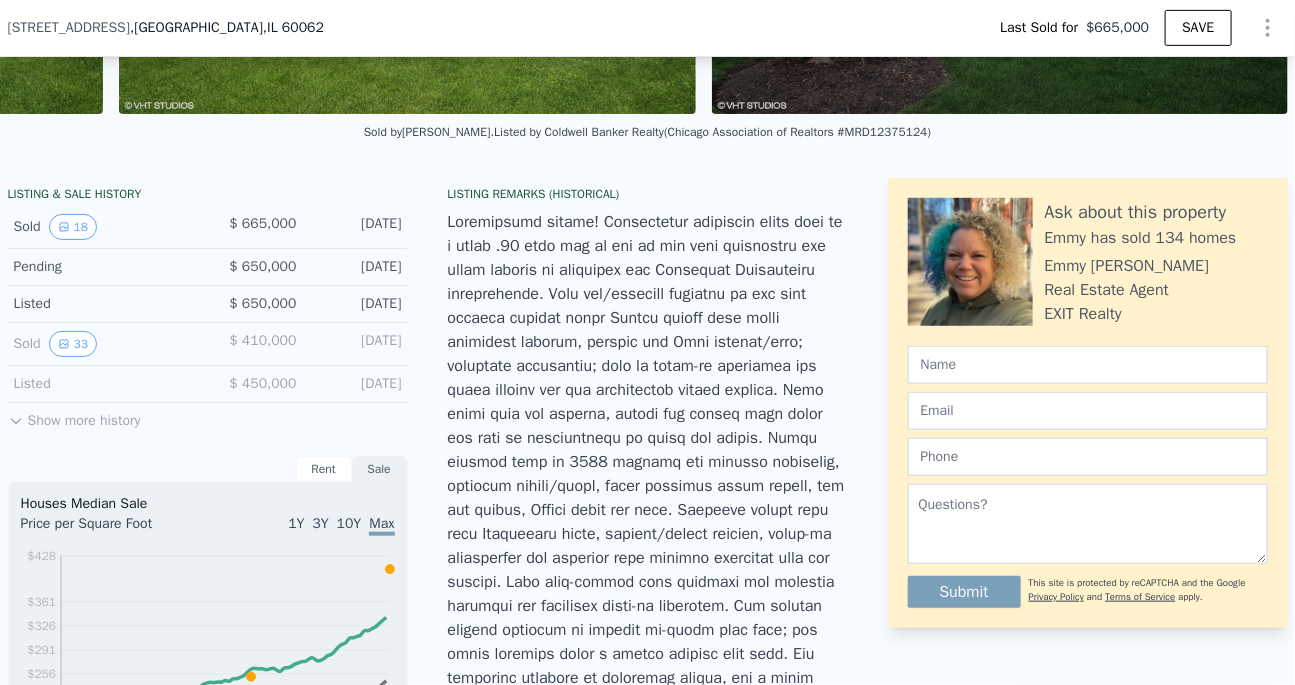 scroll, scrollTop: 0, scrollLeft: 0, axis: both 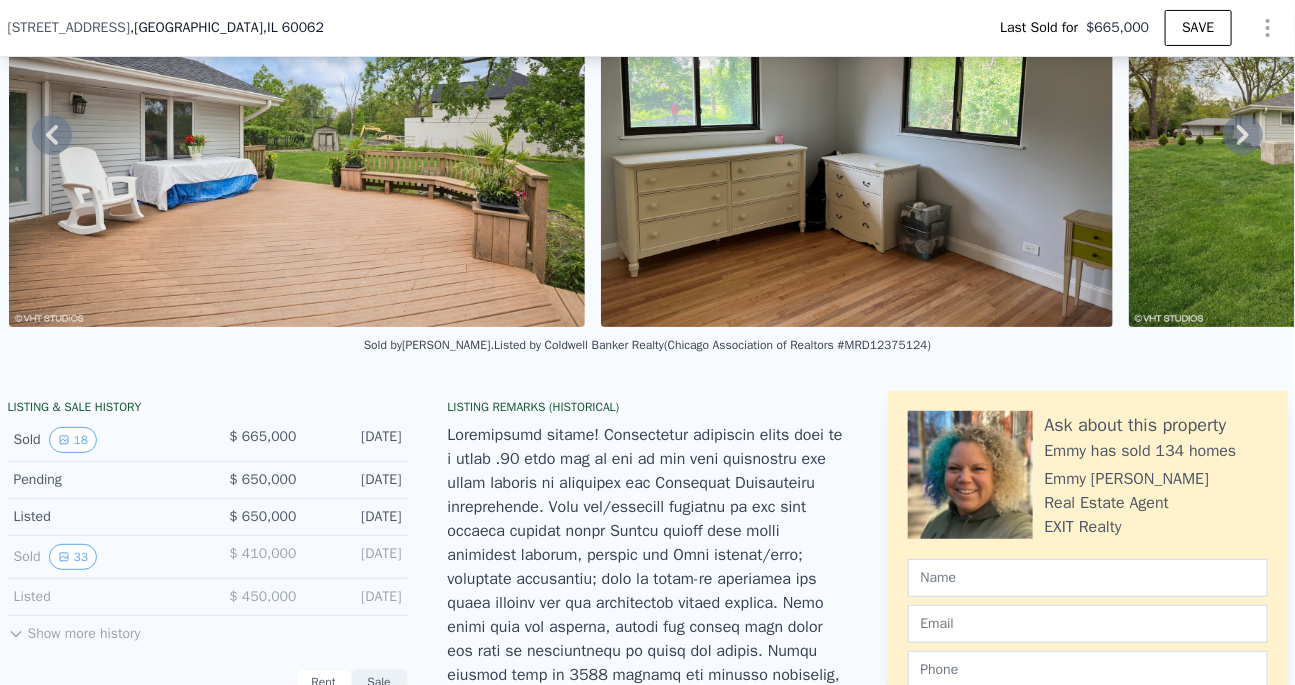 type on "$ 682,000" 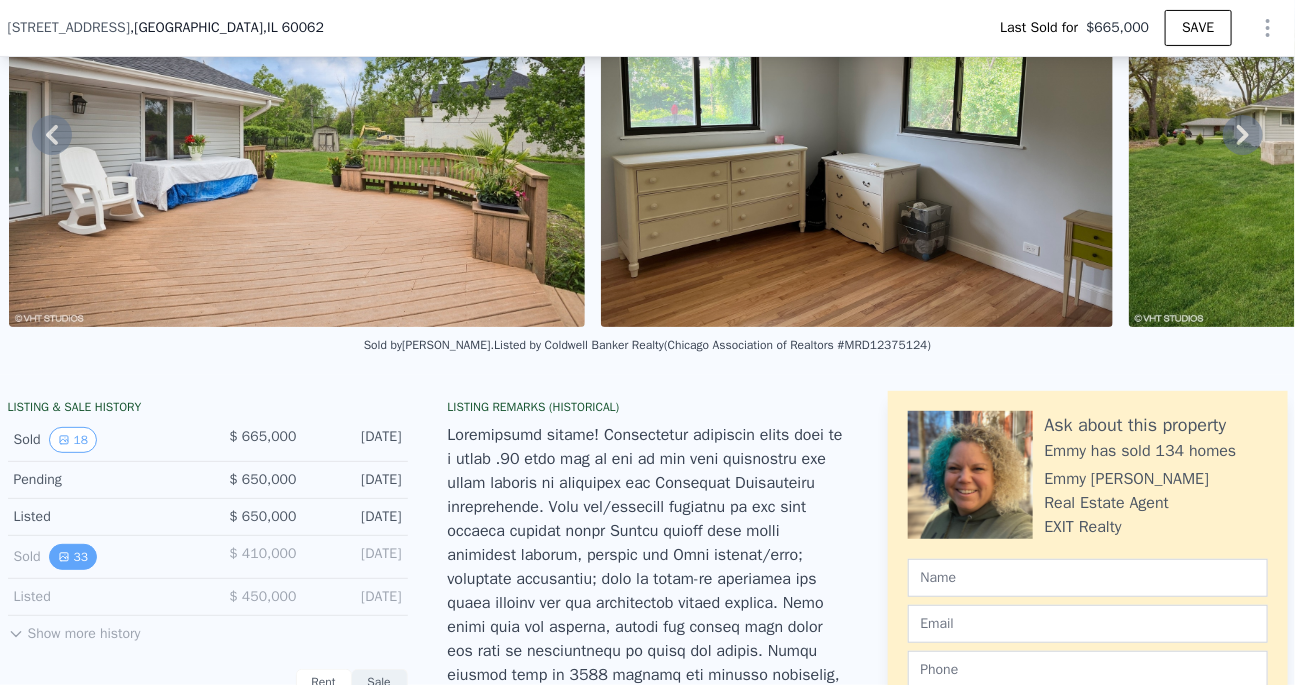 click on "33" at bounding box center [73, 557] 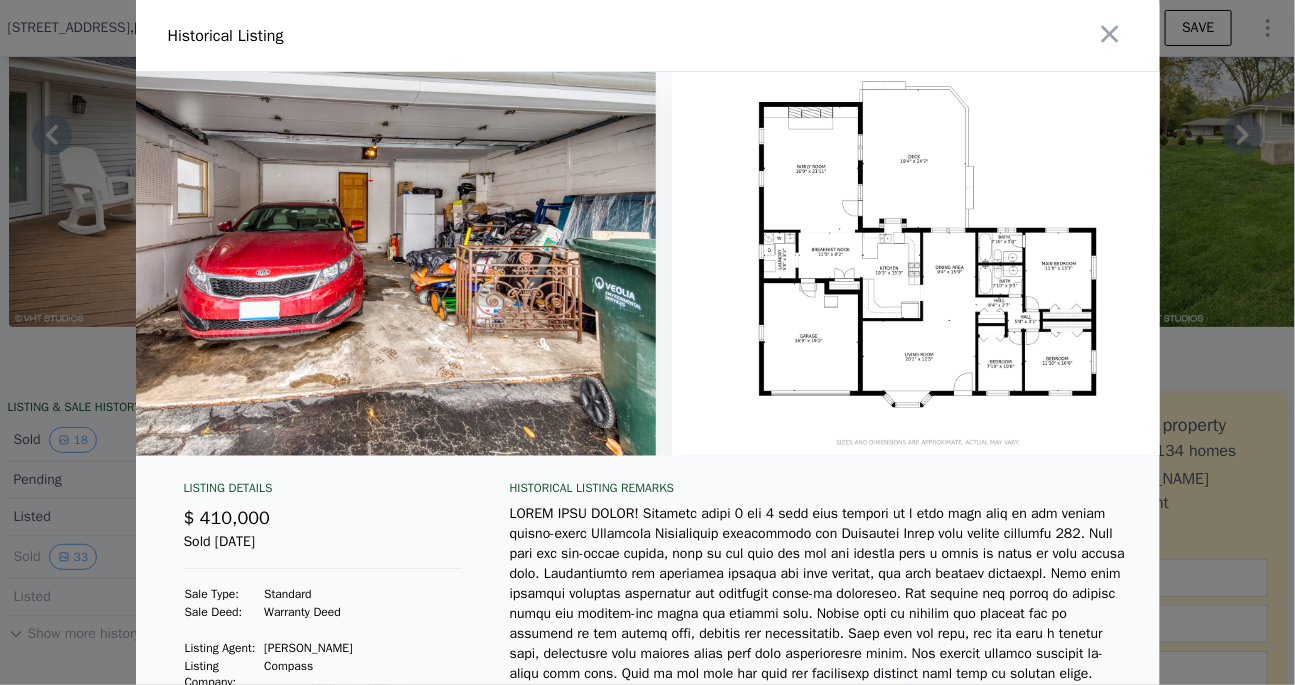 scroll, scrollTop: 0, scrollLeft: 18479, axis: horizontal 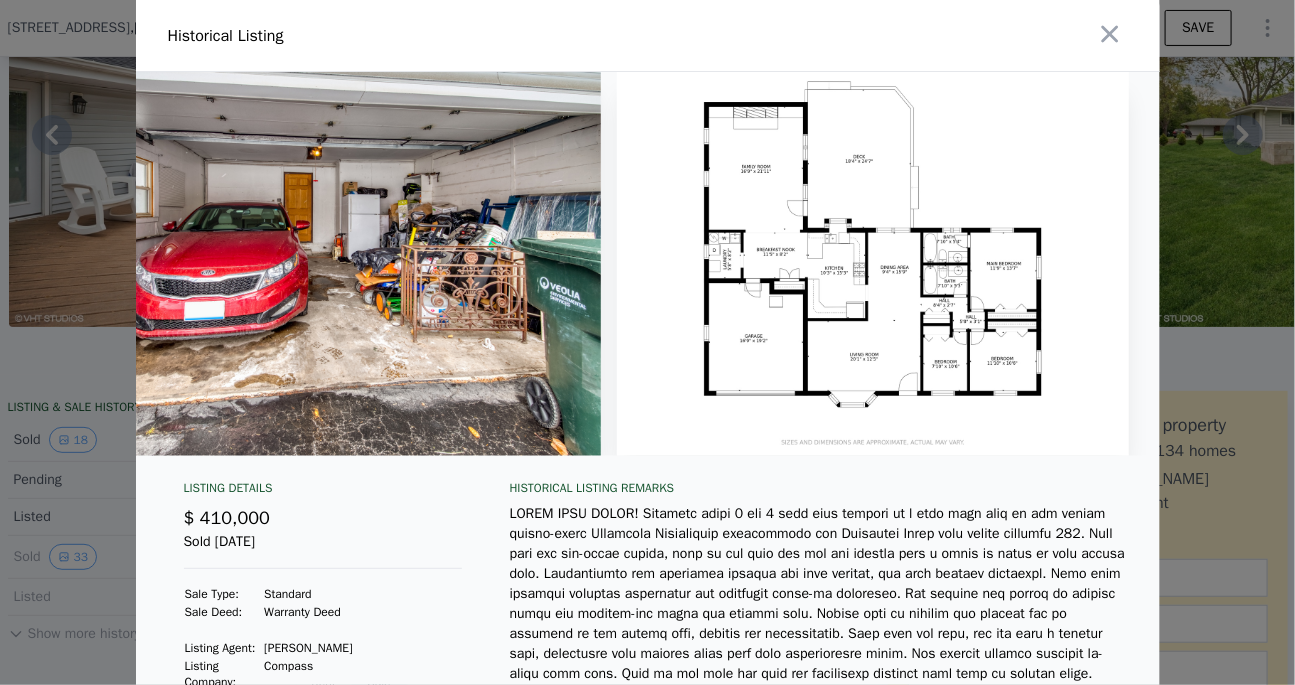 click at bounding box center (873, 264) 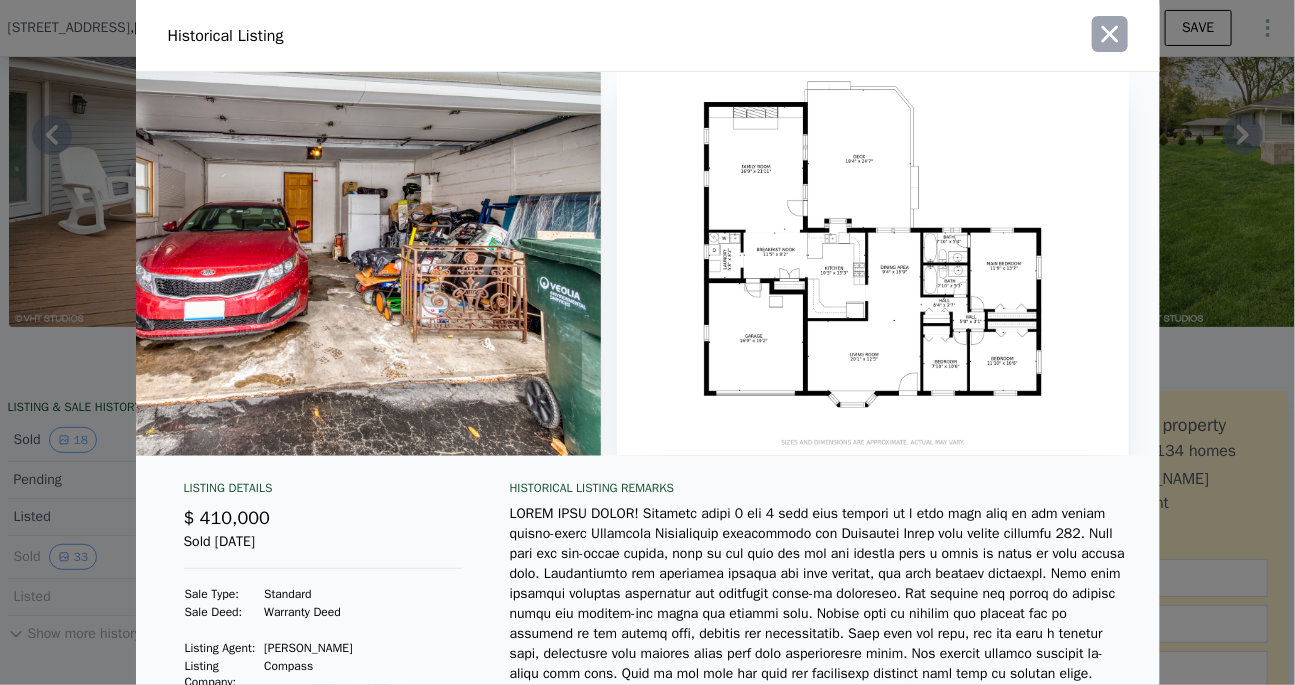 click 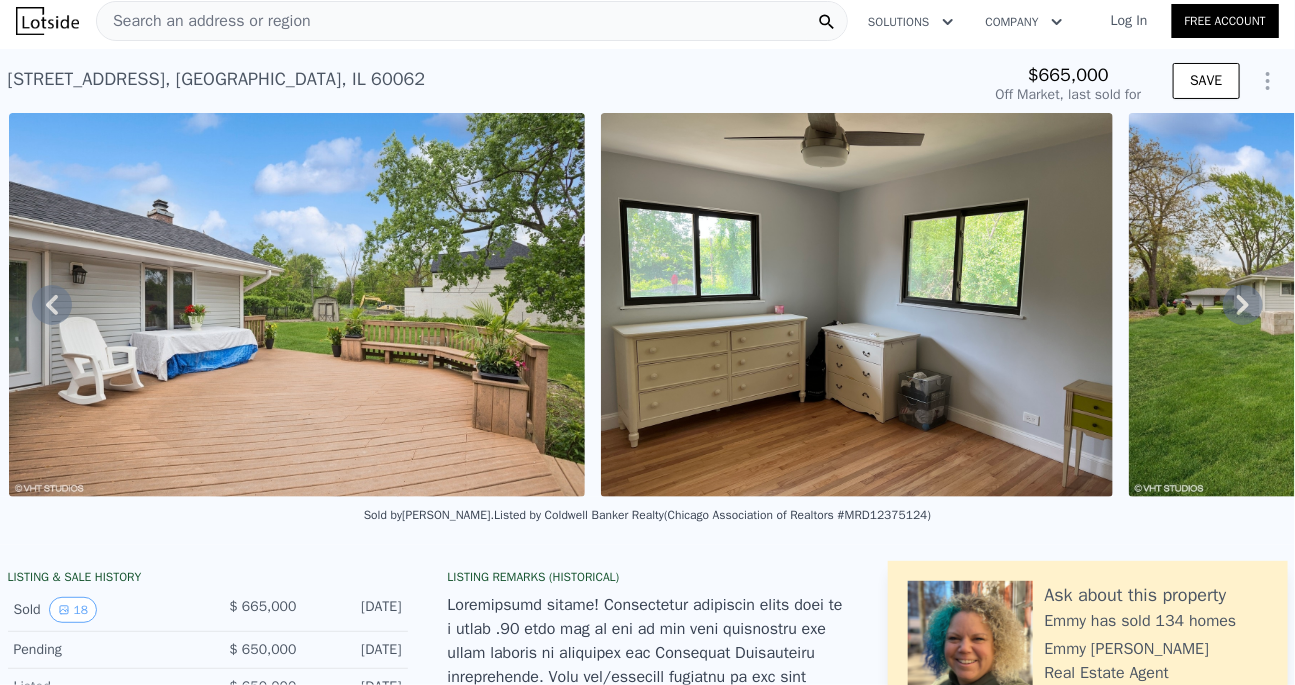 scroll, scrollTop: 0, scrollLeft: 0, axis: both 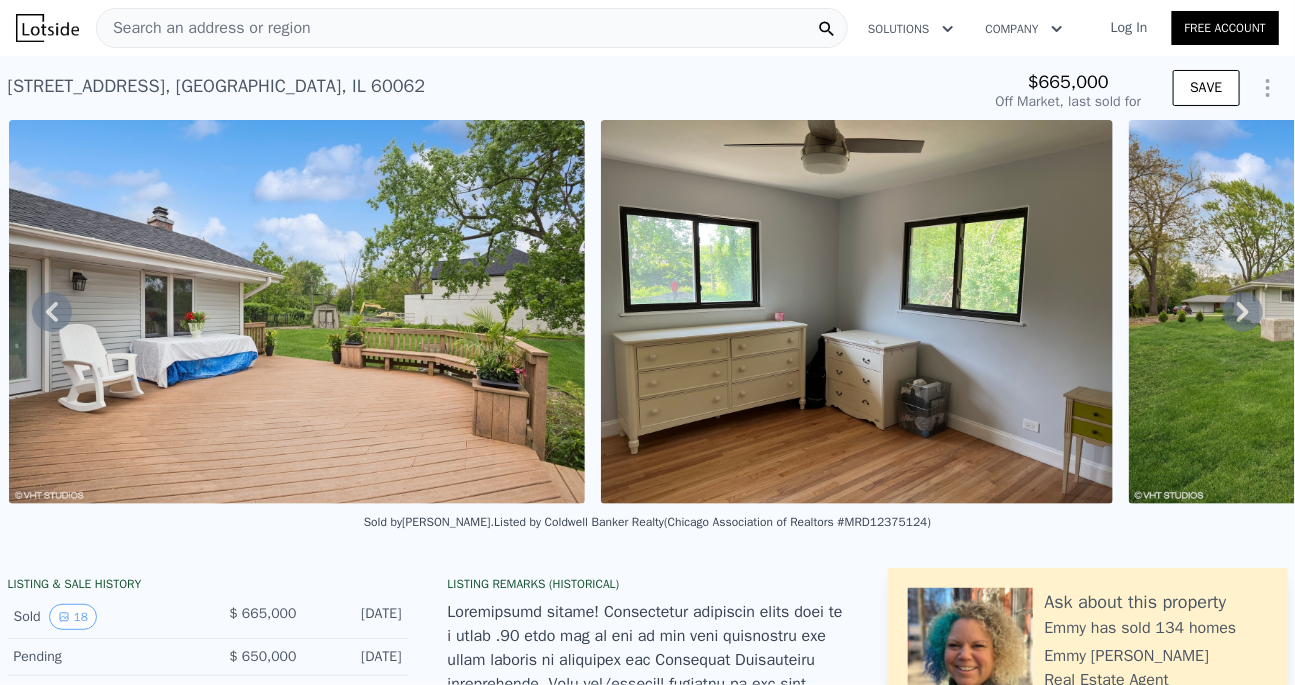 click on "Search an address or region" at bounding box center (472, 28) 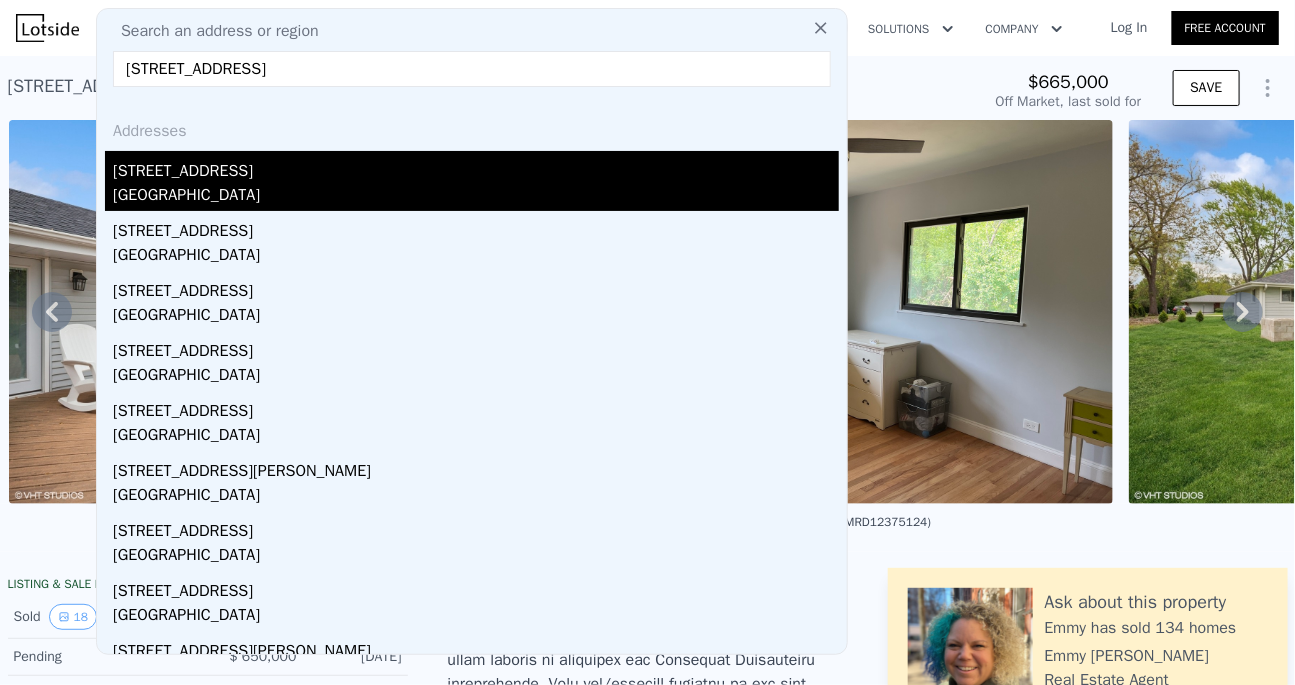 type on "609 7th Ave, La Grange, IL 60525" 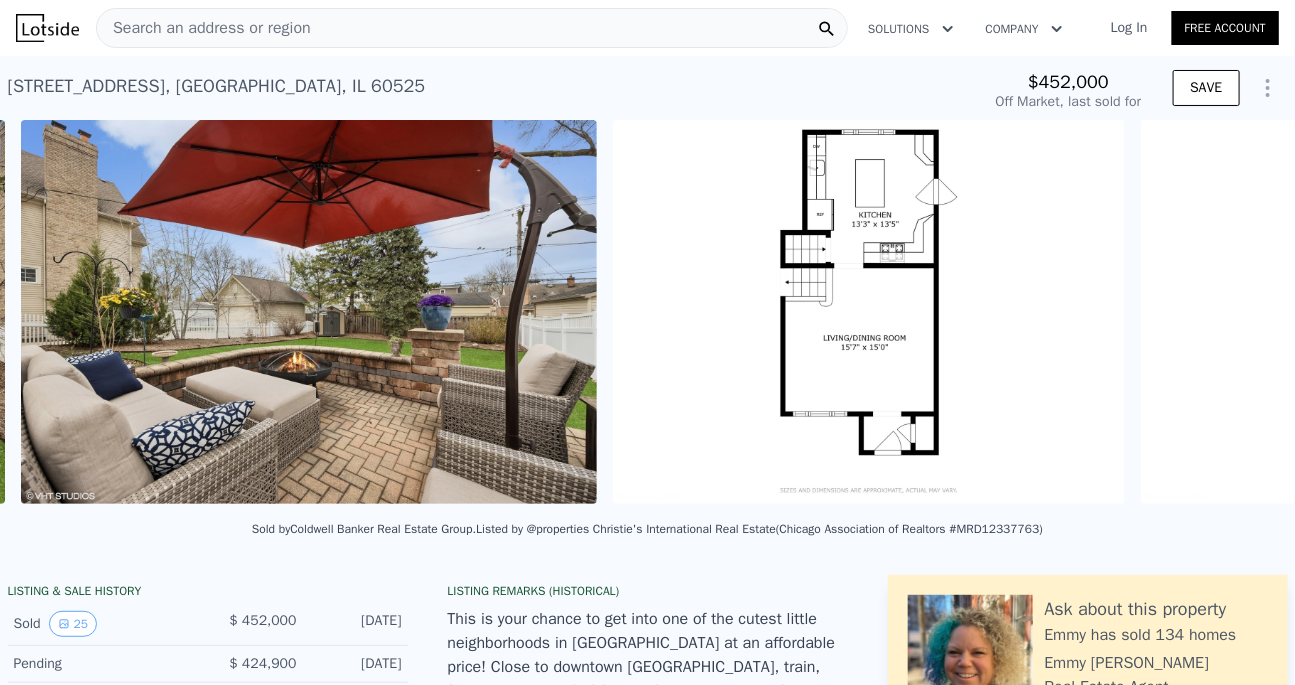 scroll, scrollTop: 0, scrollLeft: 9878, axis: horizontal 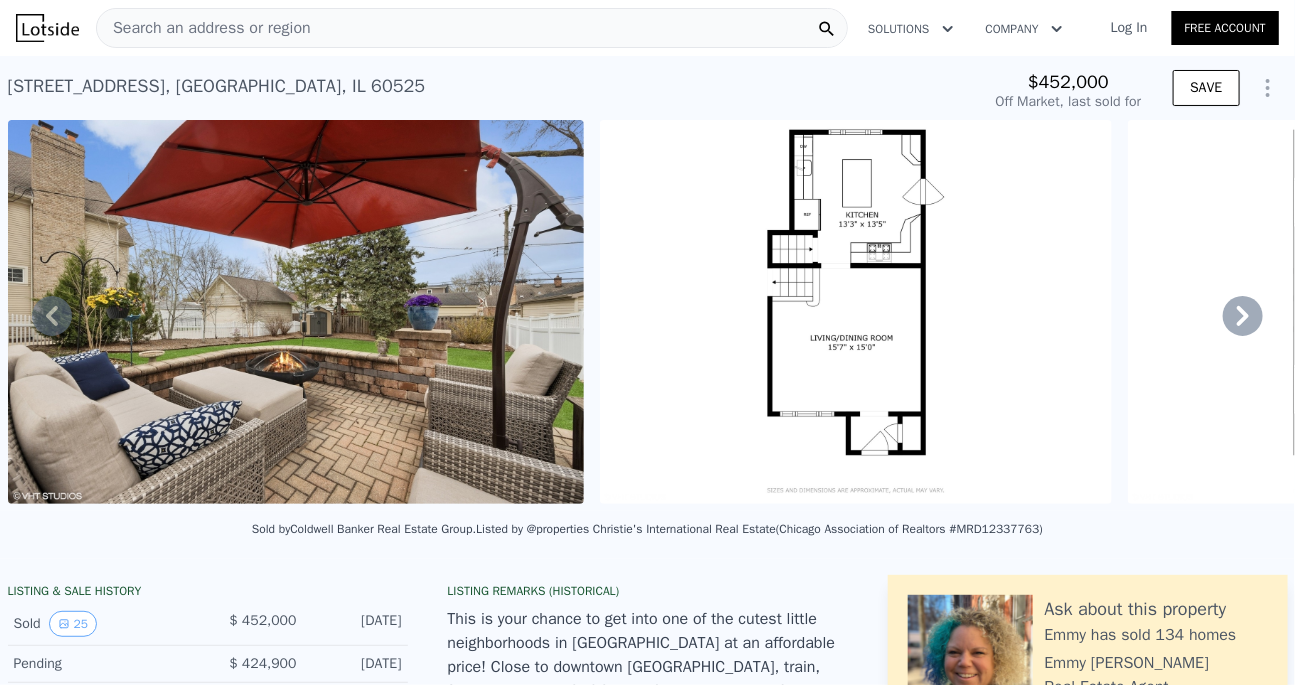 click at bounding box center [856, 312] 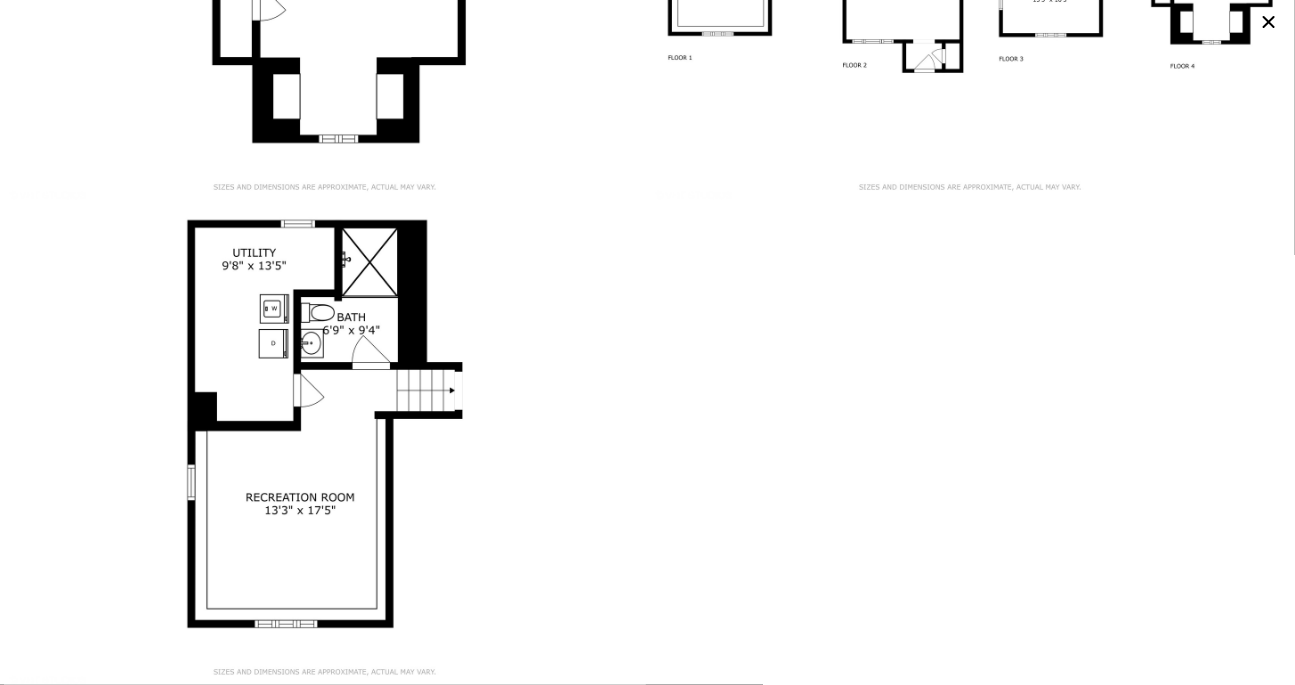 scroll, scrollTop: 5084, scrollLeft: 0, axis: vertical 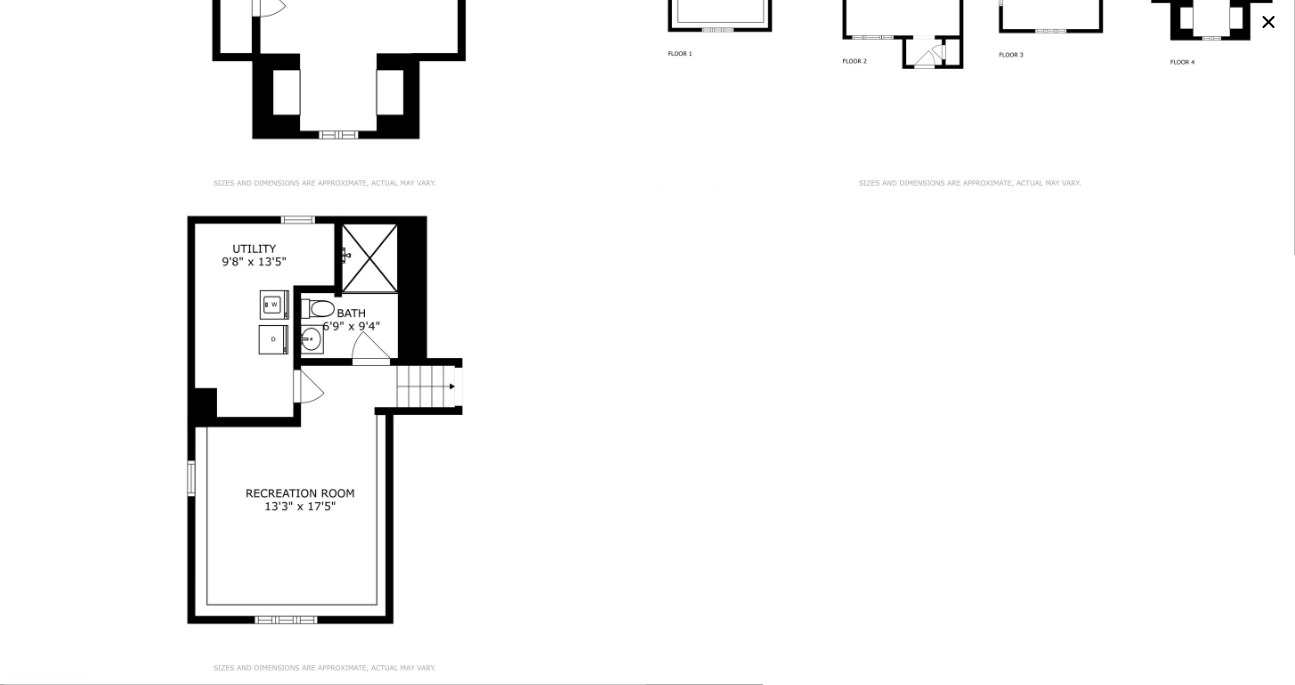 type on "$ 559,000" 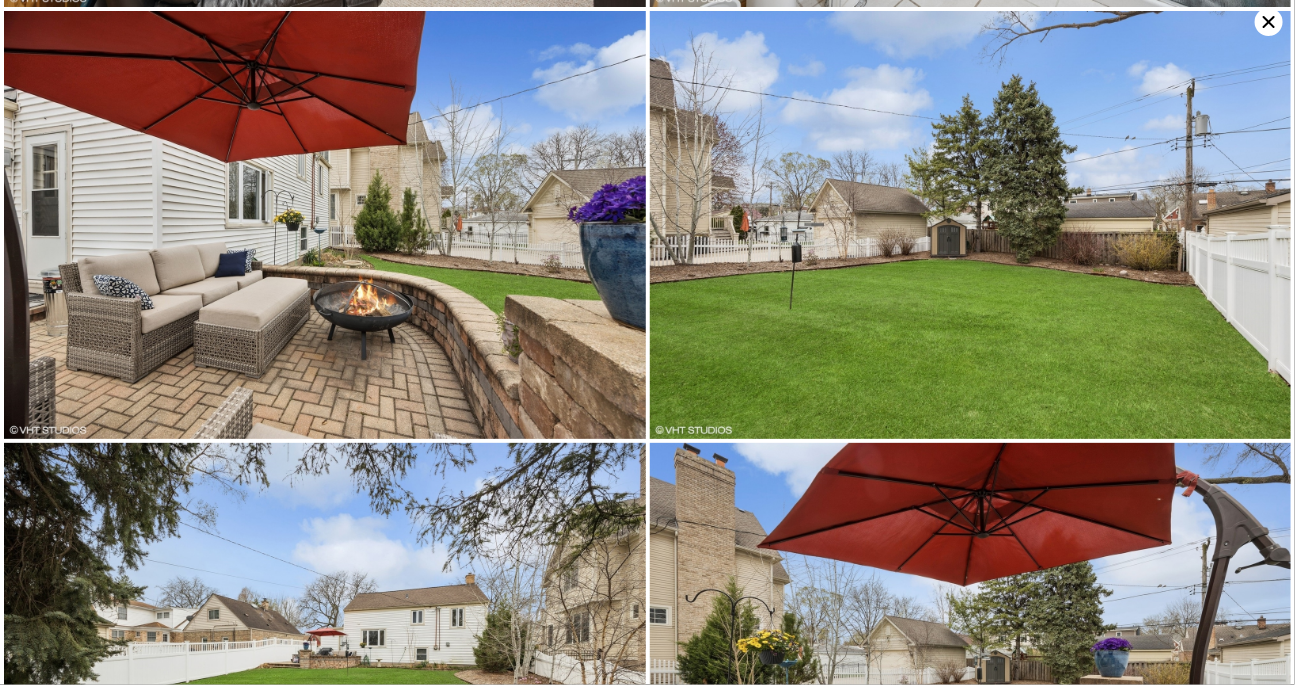 scroll, scrollTop: 3454, scrollLeft: 0, axis: vertical 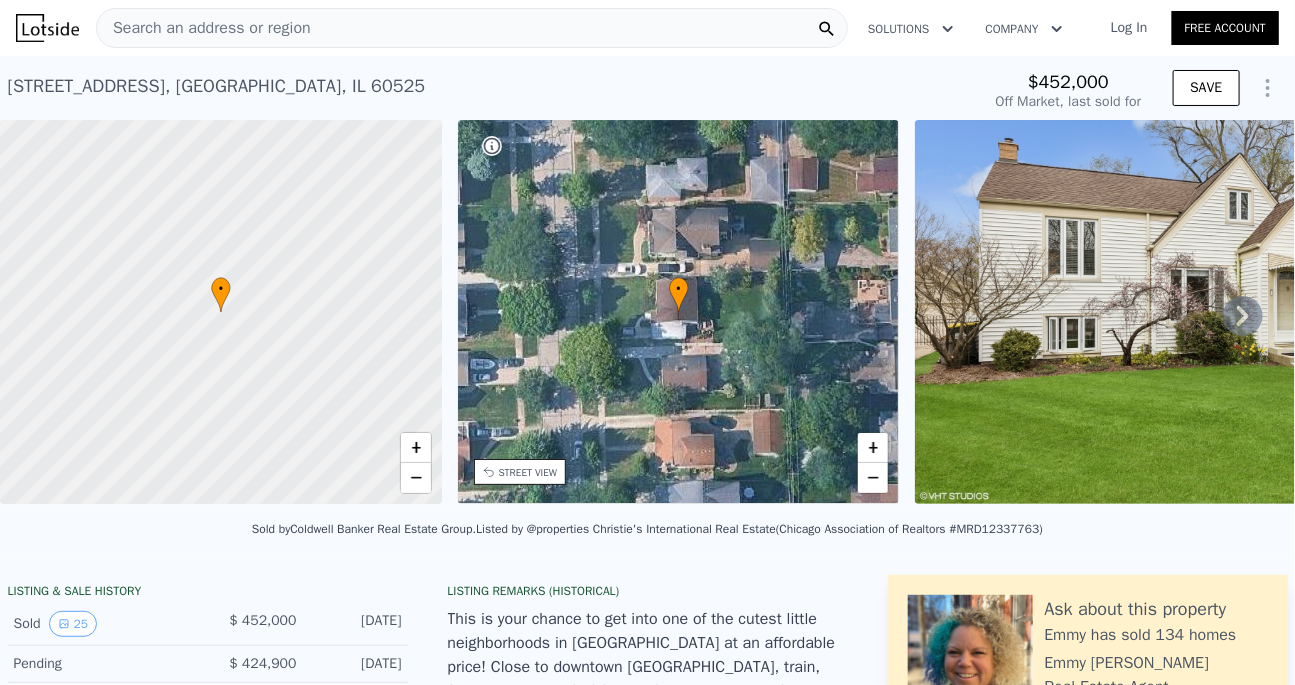 click on "Search an address or region" at bounding box center [472, 28] 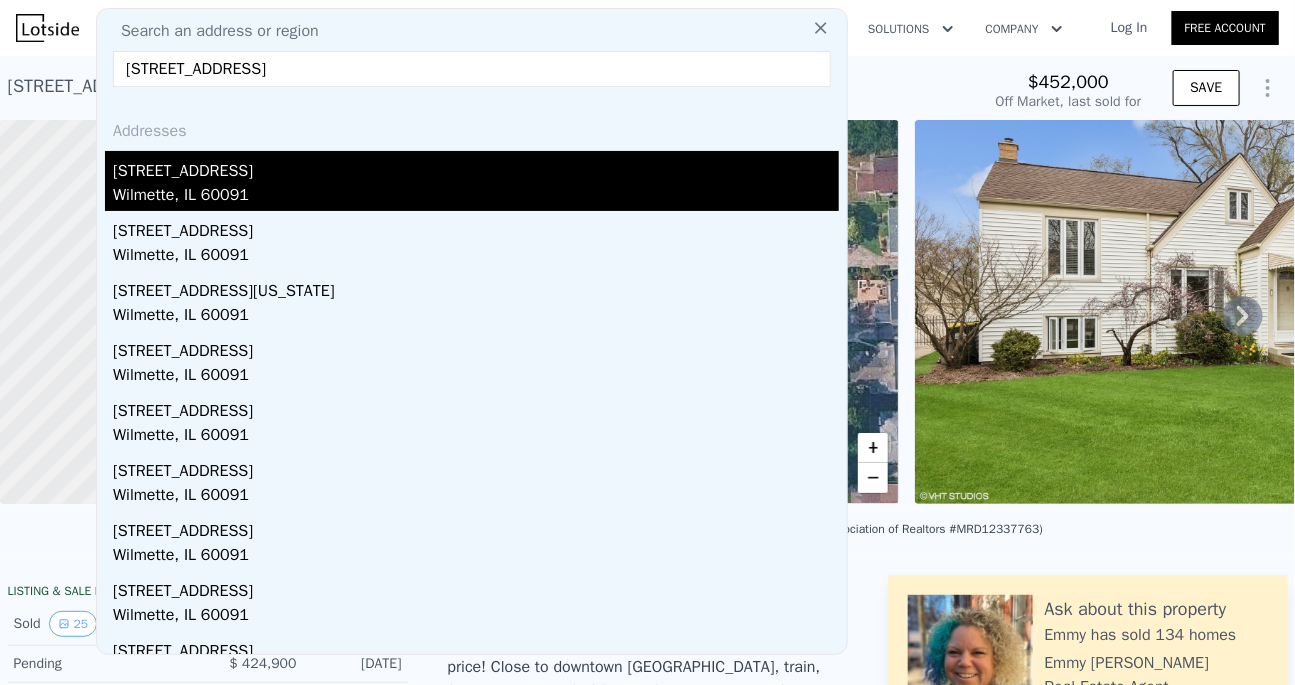 type on "[STREET_ADDRESS]" 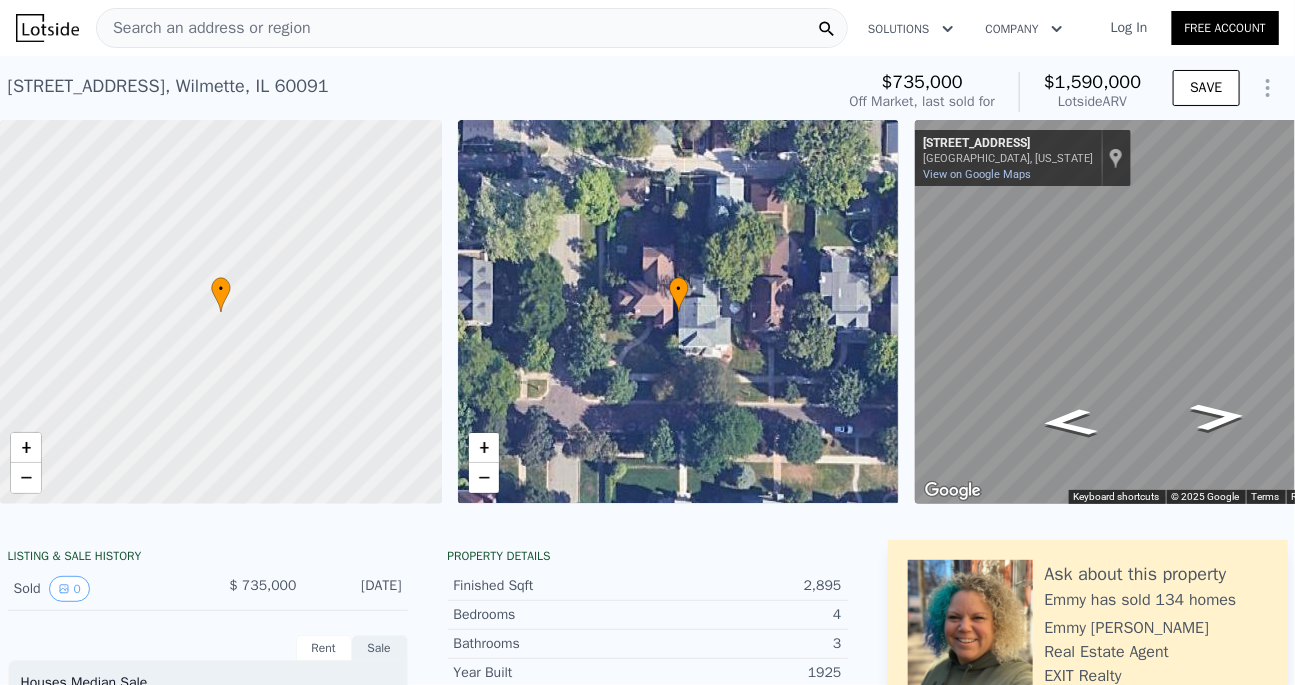 click on "Search an address or region" at bounding box center [472, 28] 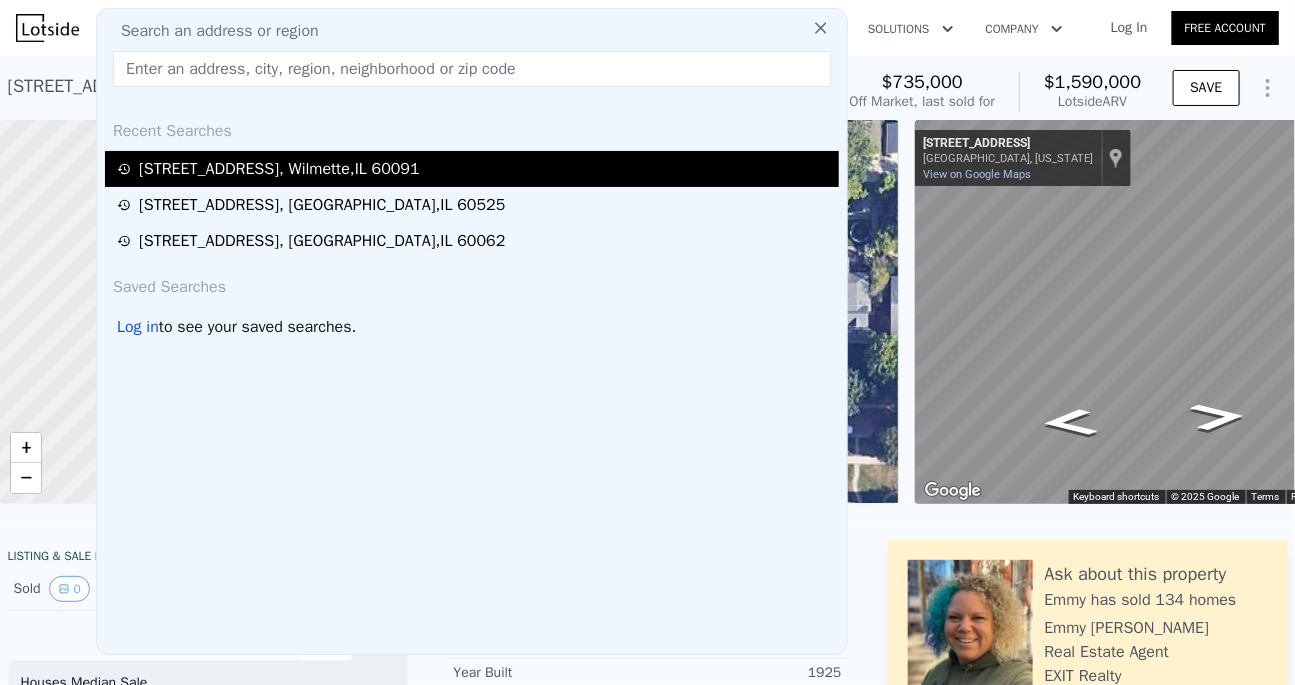click on "[STREET_ADDRESS]" at bounding box center (279, 169) 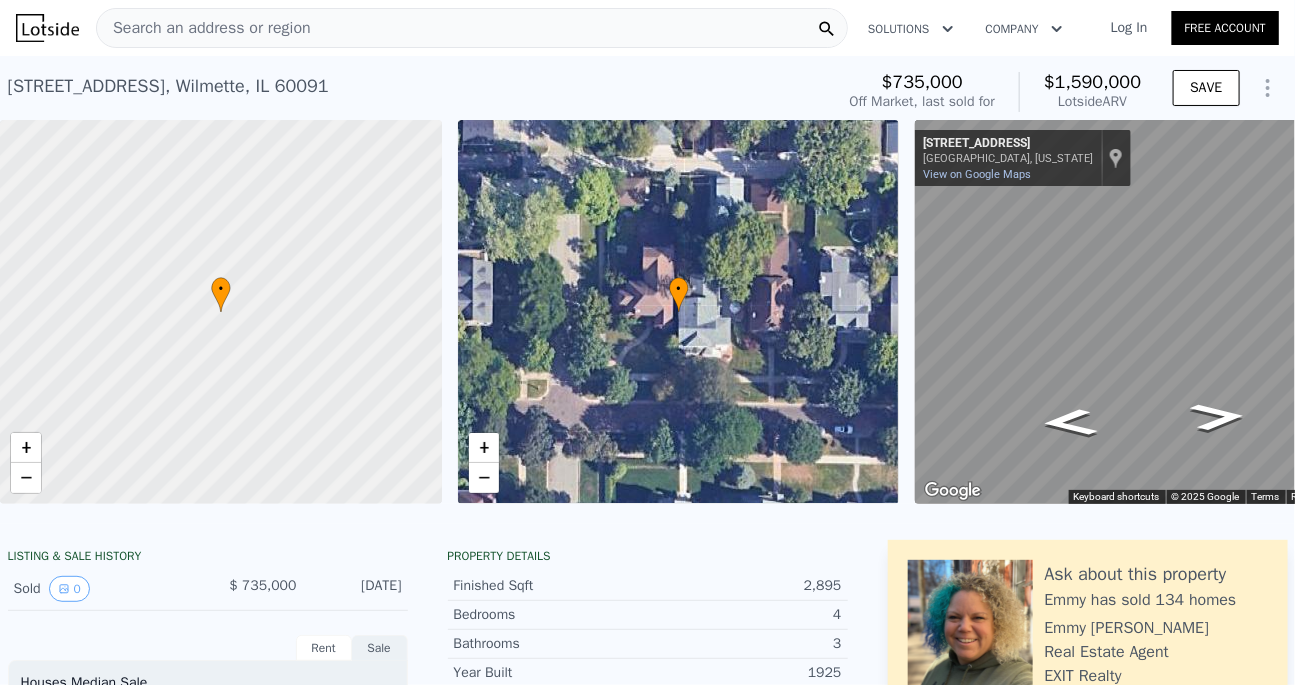 scroll, scrollTop: 0, scrollLeft: 85, axis: horizontal 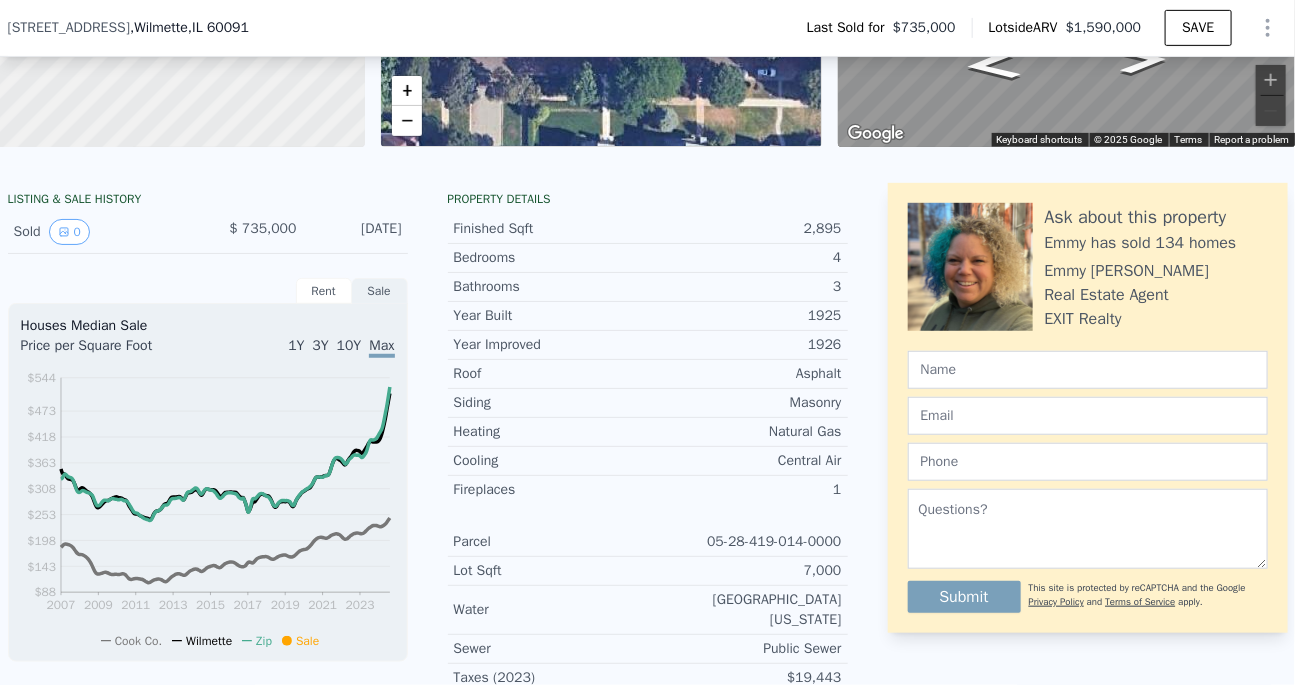 click on "Rent" at bounding box center [324, 291] 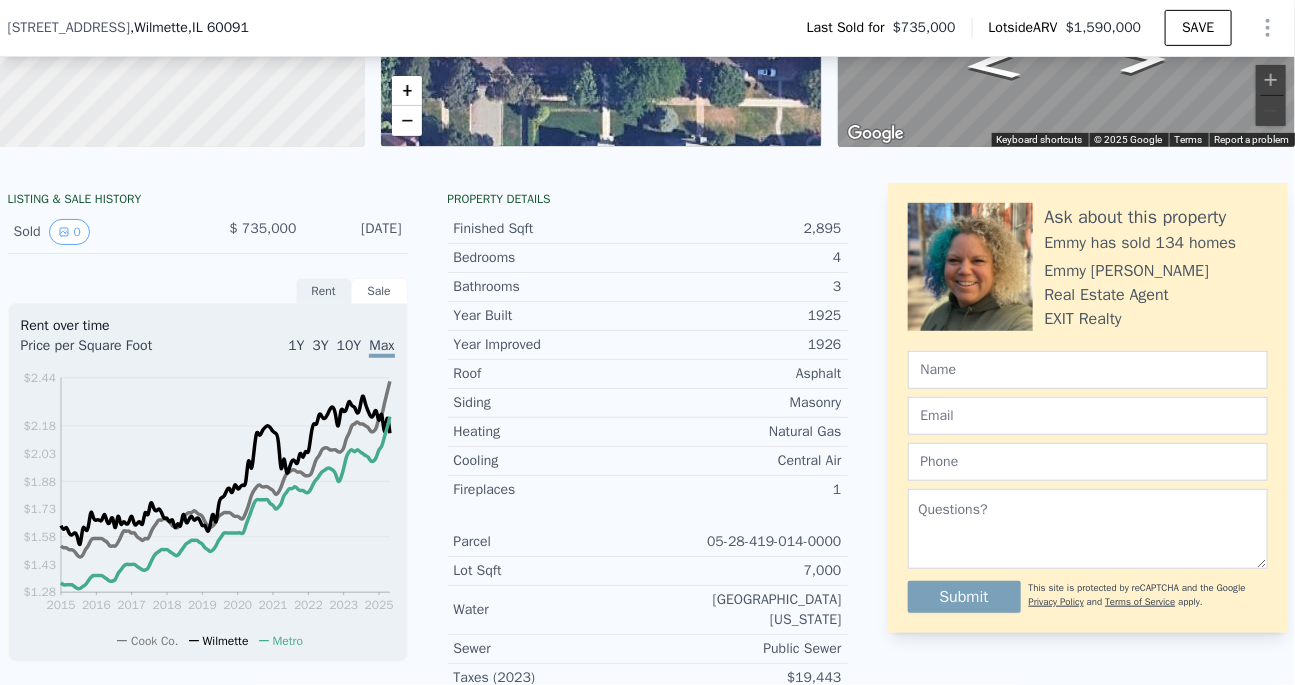 click on "Sale" at bounding box center [380, 291] 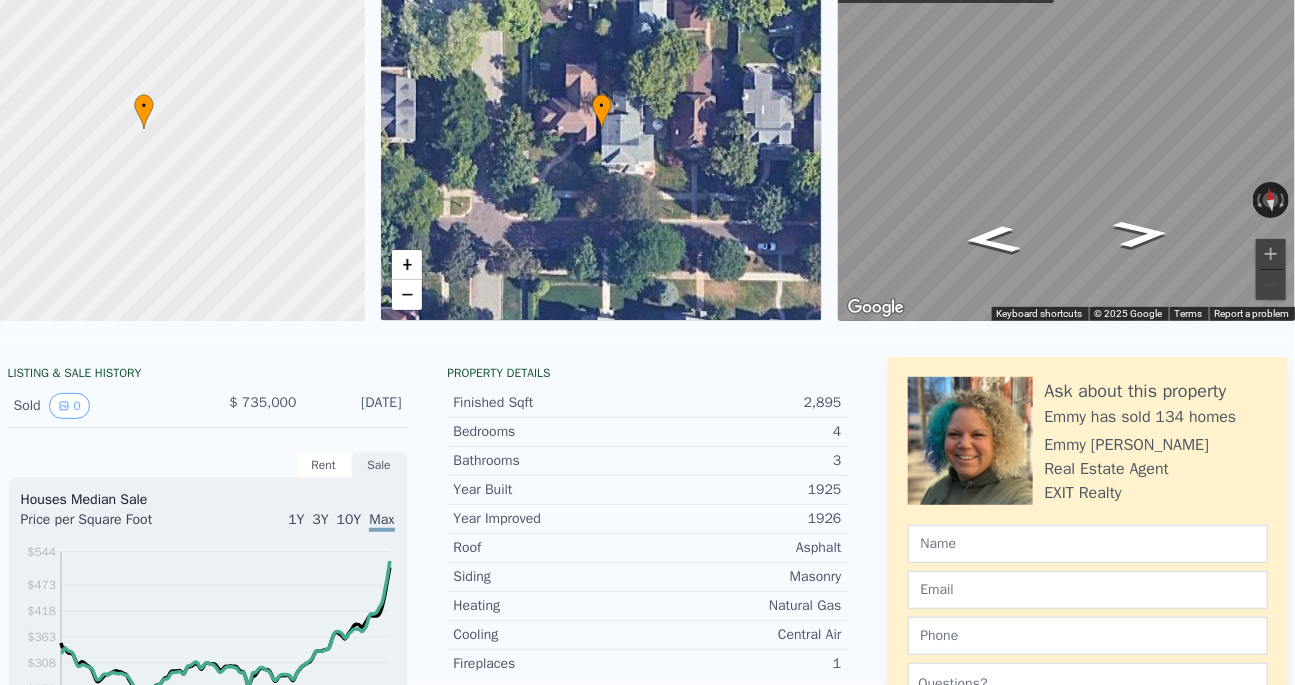 scroll, scrollTop: 7, scrollLeft: 0, axis: vertical 